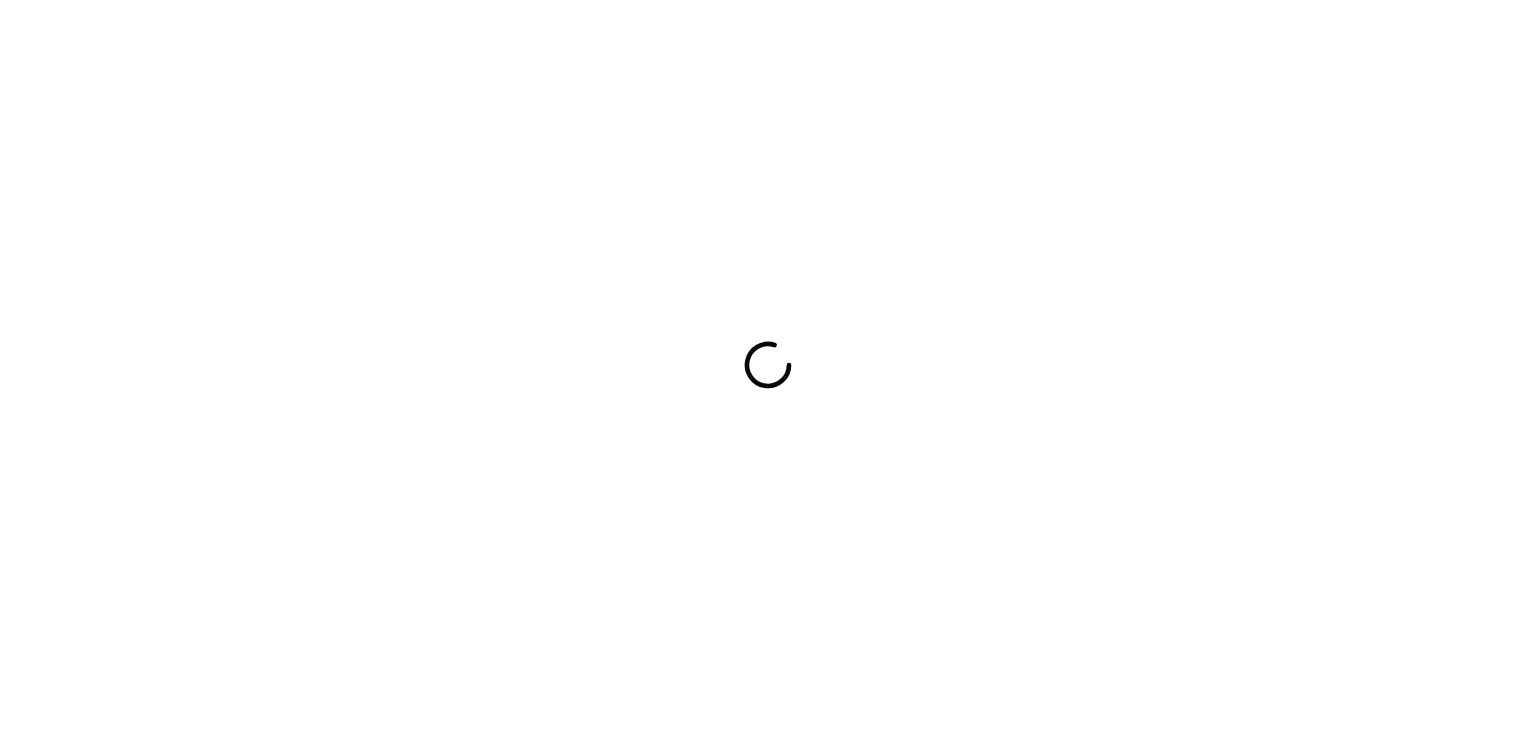 scroll, scrollTop: 0, scrollLeft: 0, axis: both 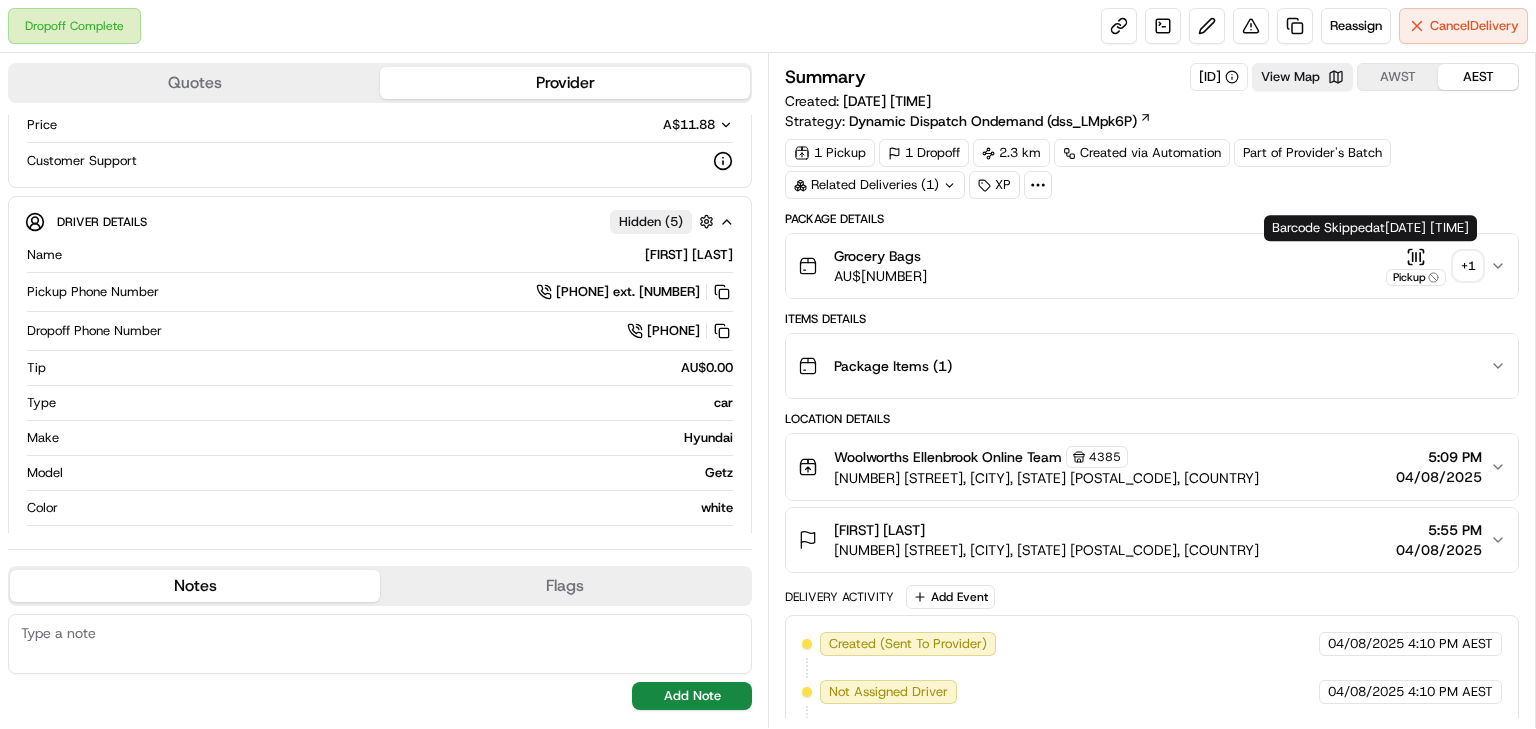 click on "Pickup" at bounding box center (1416, 266) 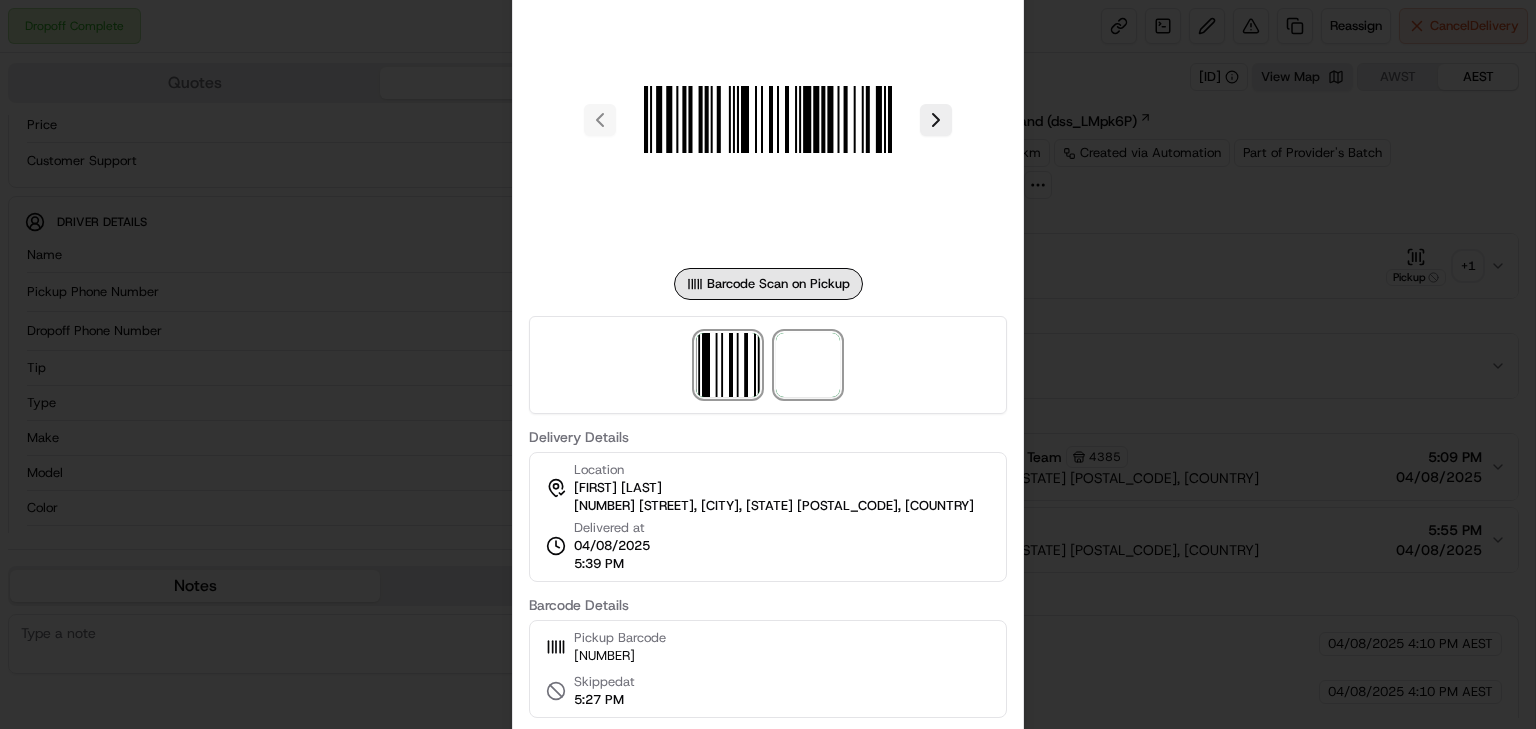 click at bounding box center [808, 365] 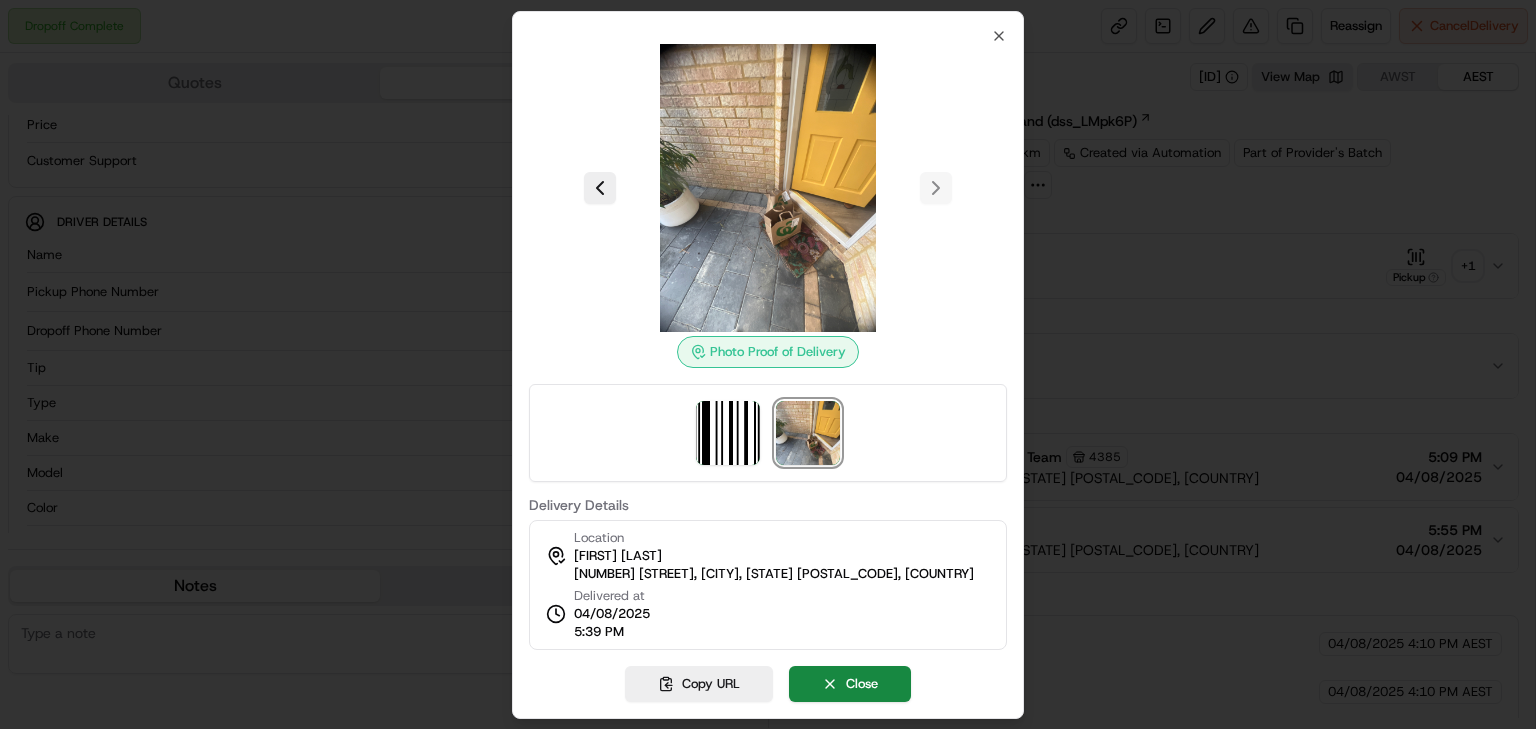 click at bounding box center (768, 364) 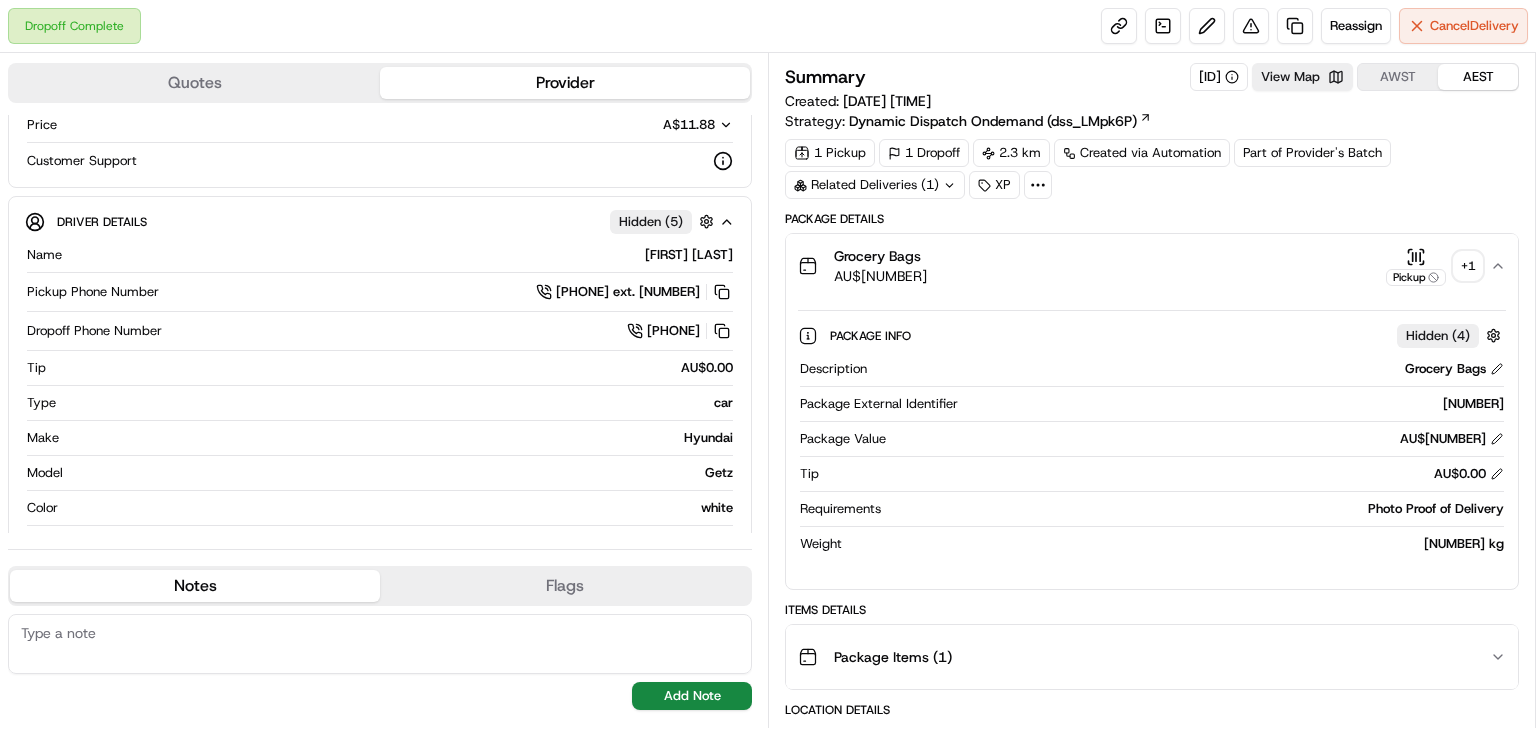 click on "Related Deliveries   (1)" at bounding box center (875, 185) 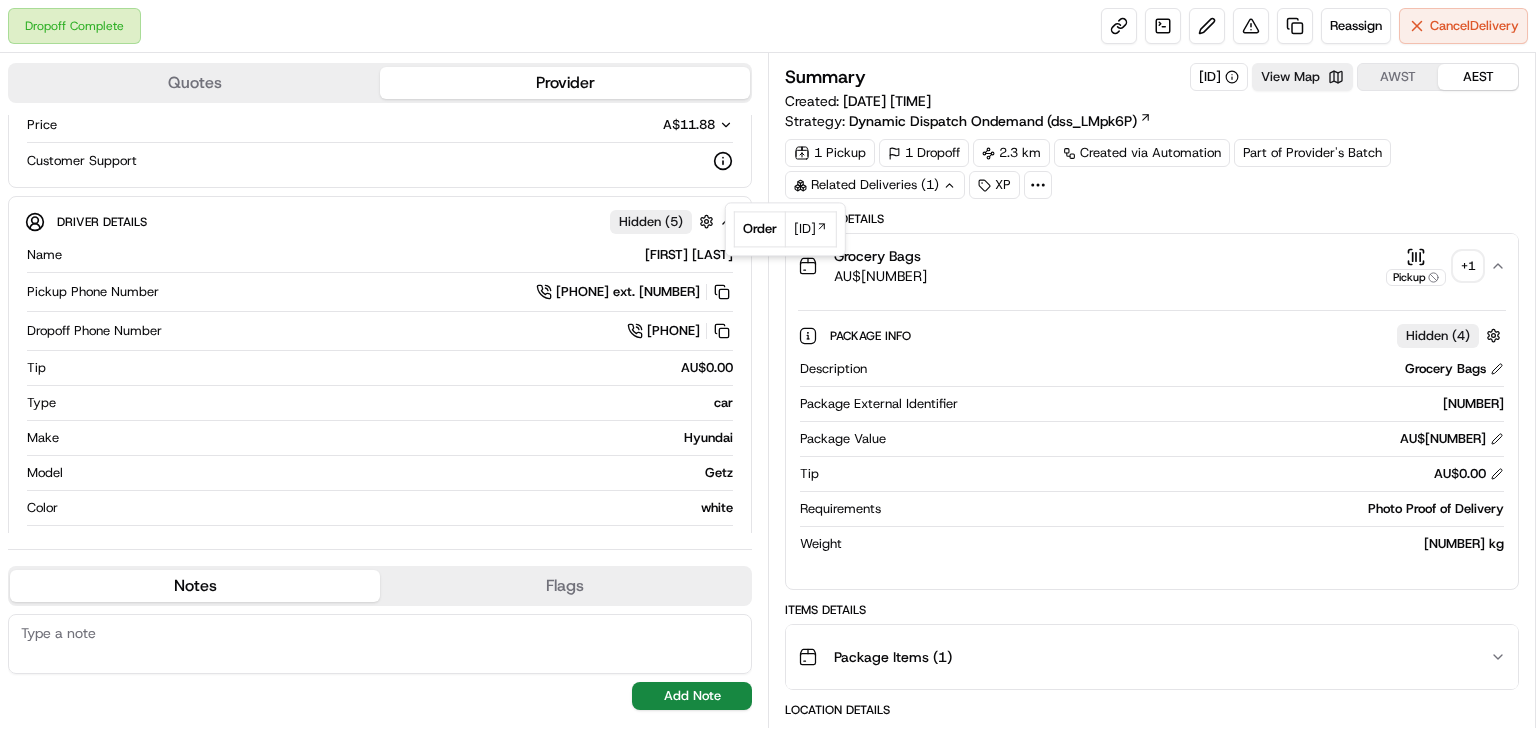 click on "Related Deliveries   (1)" at bounding box center [875, 185] 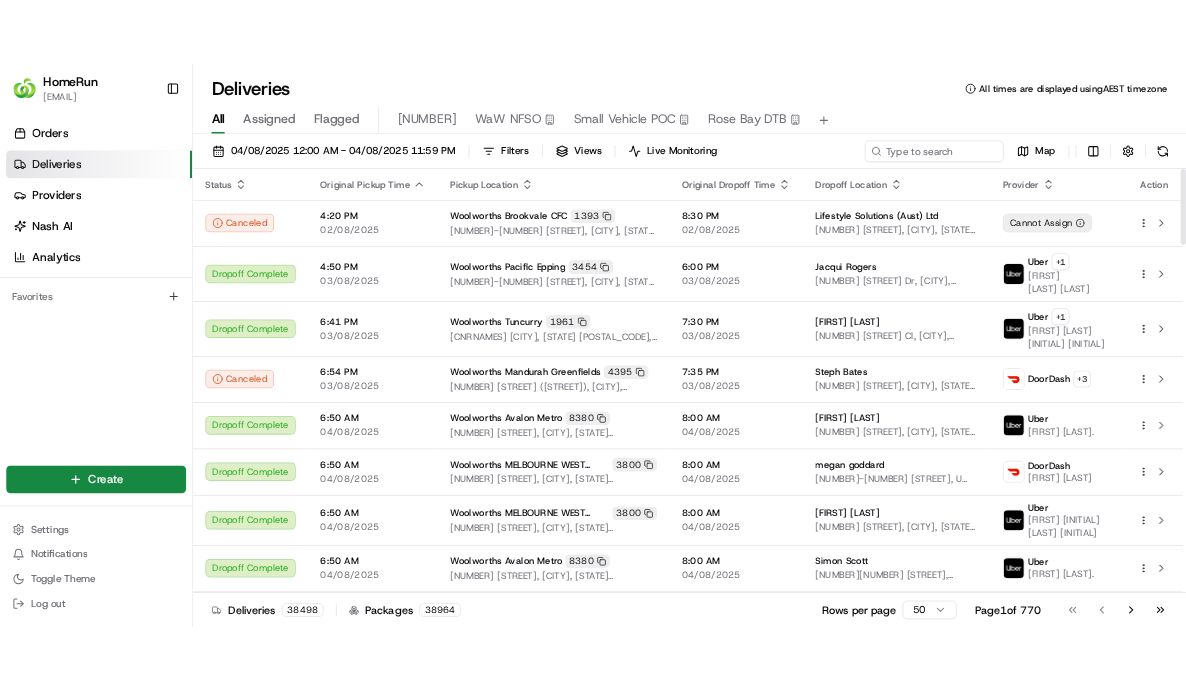 scroll, scrollTop: 0, scrollLeft: 0, axis: both 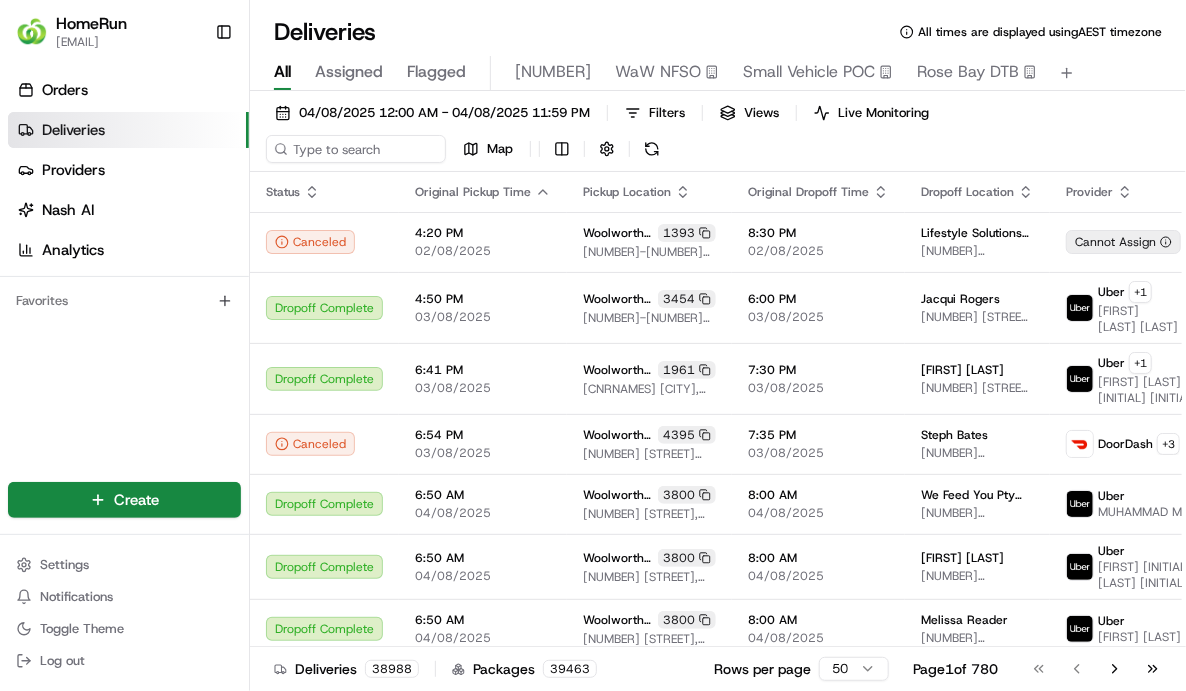 click on "Deliveries" at bounding box center (73, 130) 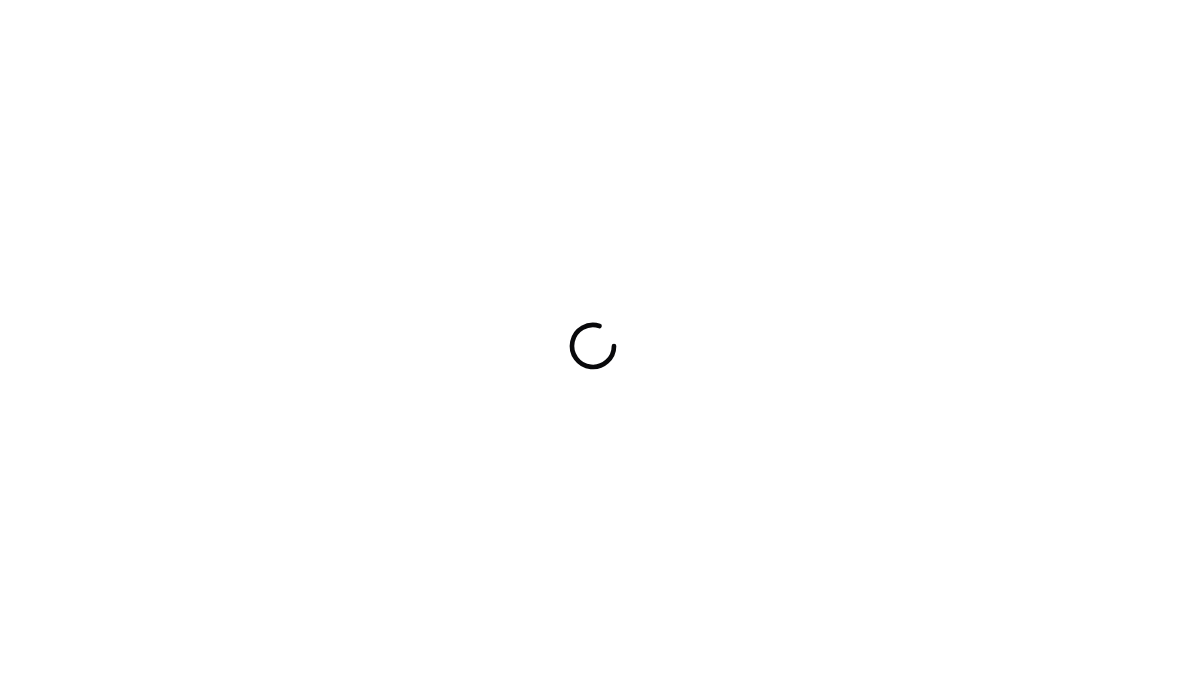 scroll, scrollTop: 0, scrollLeft: 0, axis: both 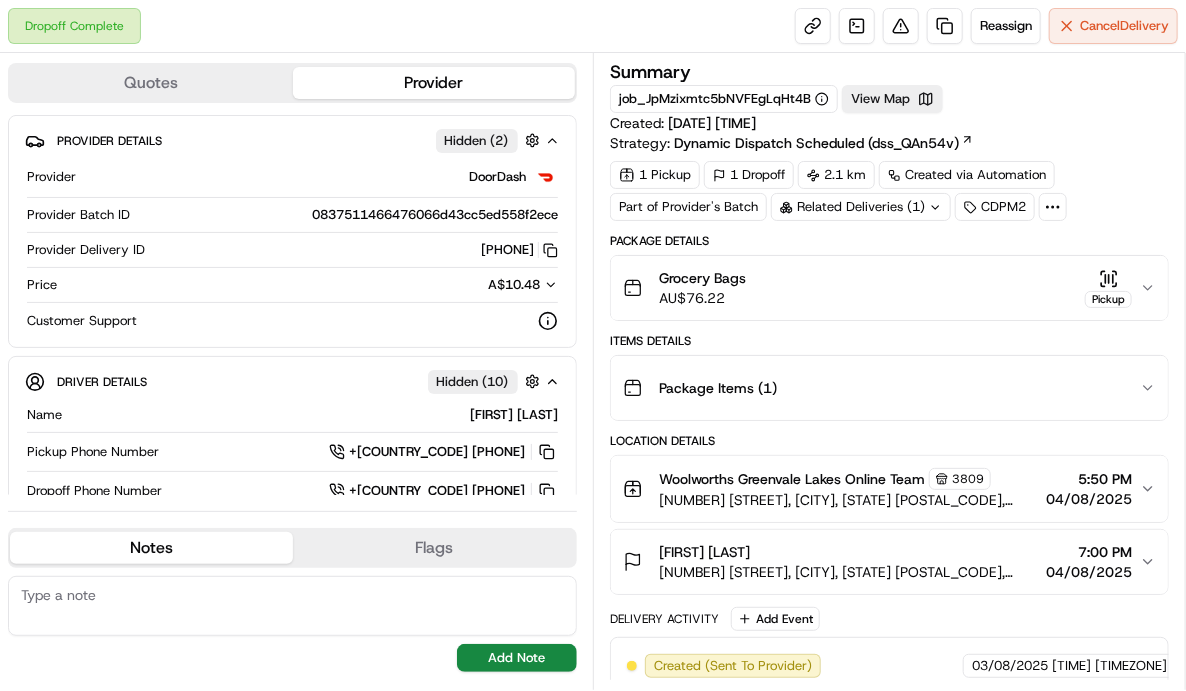 click 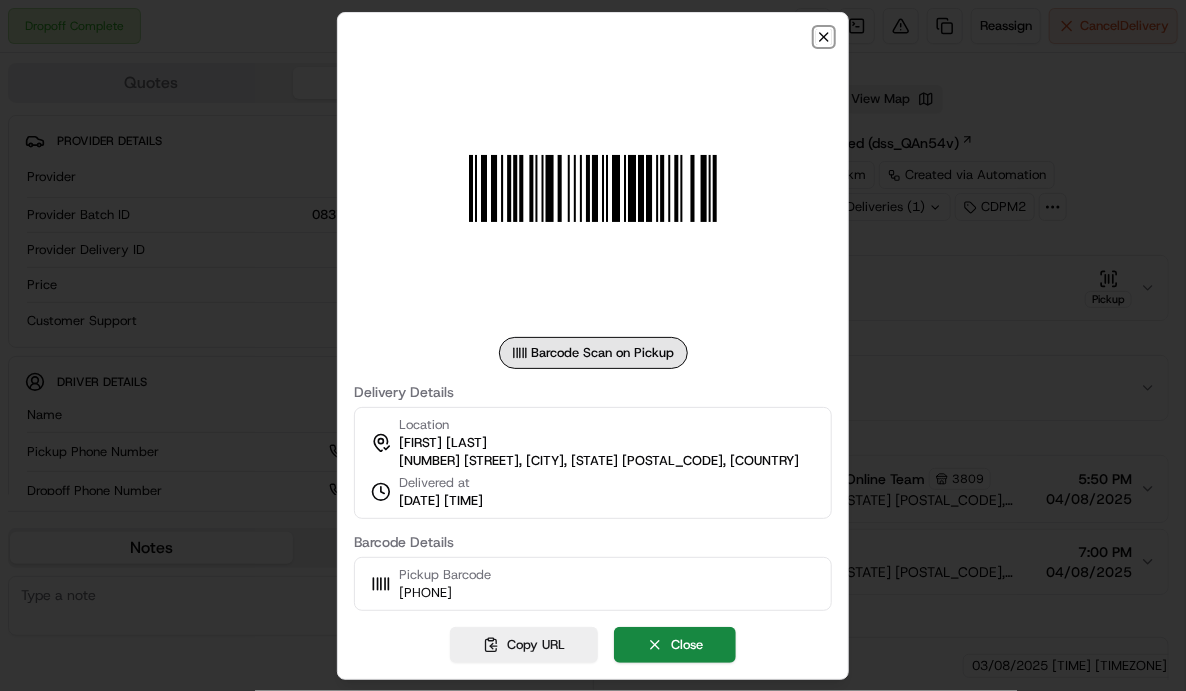 click 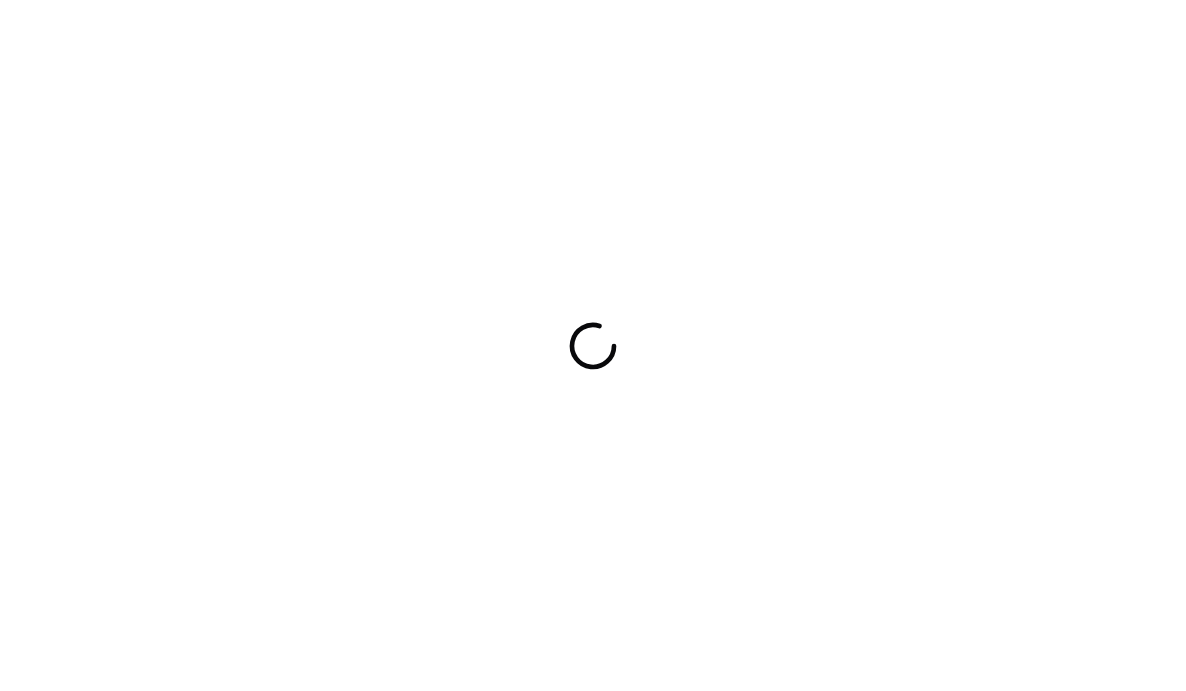 scroll, scrollTop: 0, scrollLeft: 0, axis: both 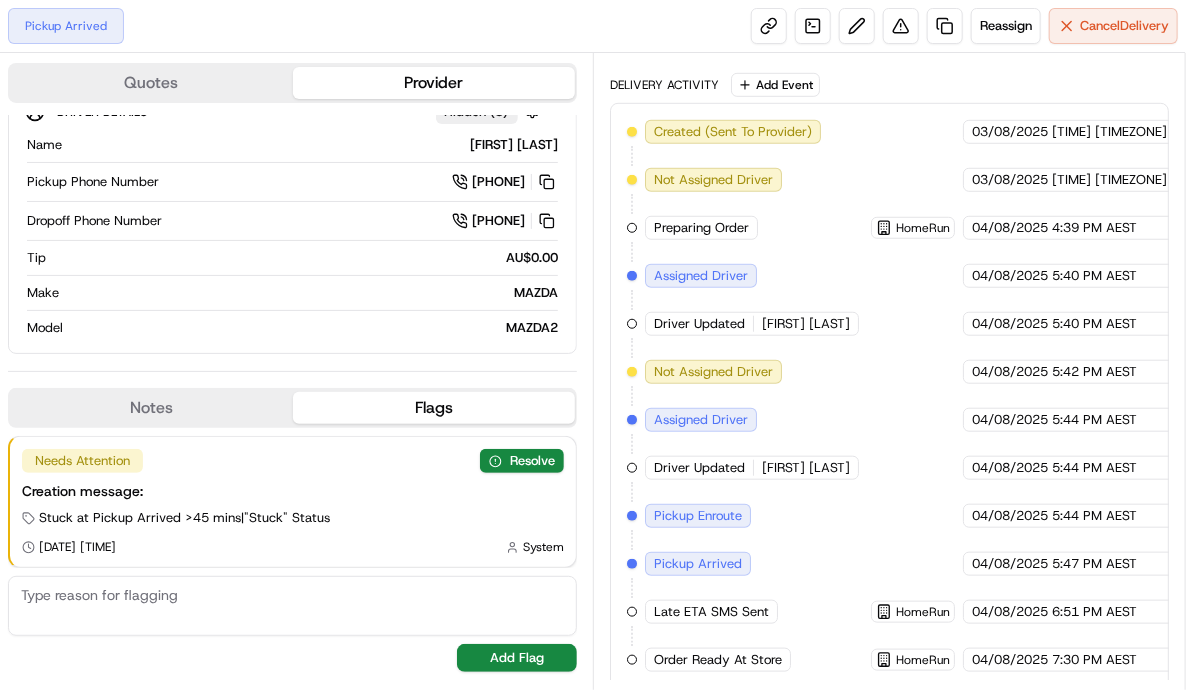 click on "Order Ready At Store" at bounding box center [718, 660] 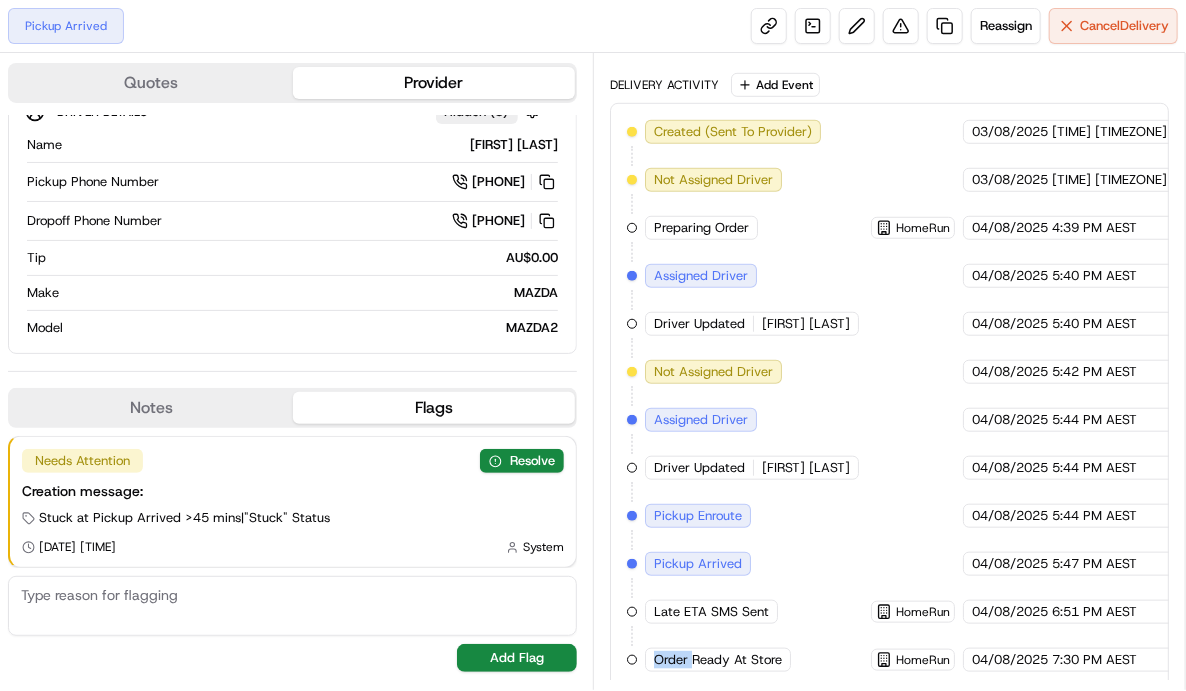 click on "Order Ready At Store" at bounding box center [718, 660] 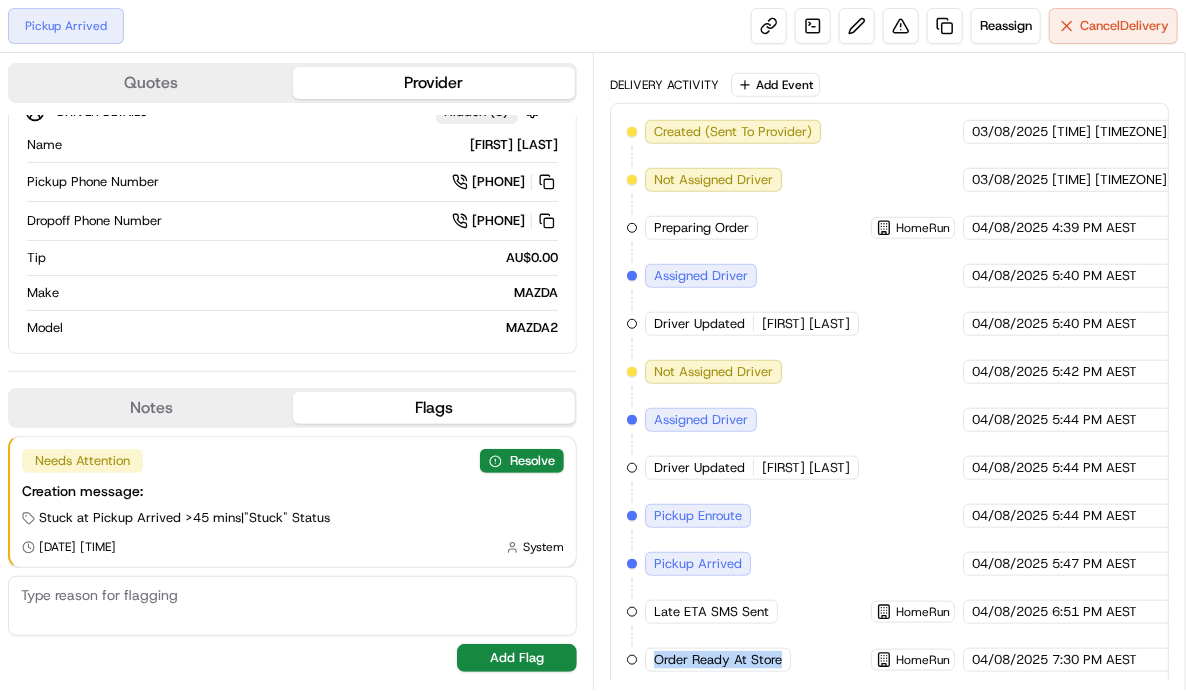 click on "Order Ready At Store" at bounding box center (718, 660) 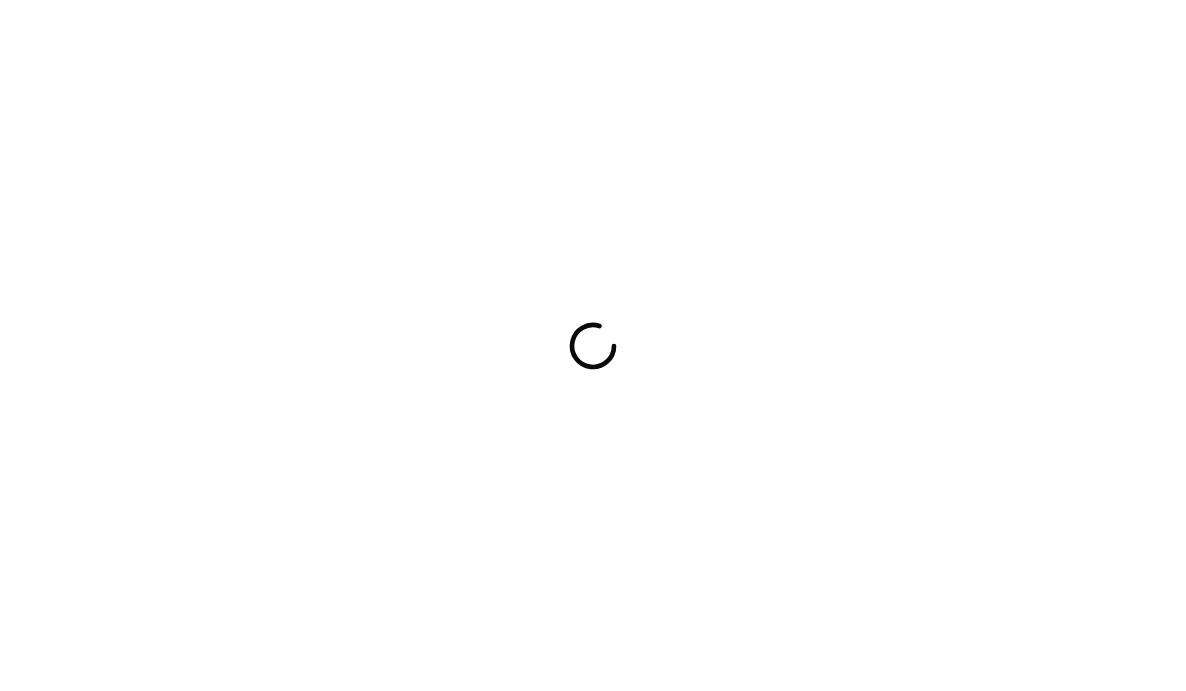 scroll, scrollTop: 0, scrollLeft: 0, axis: both 